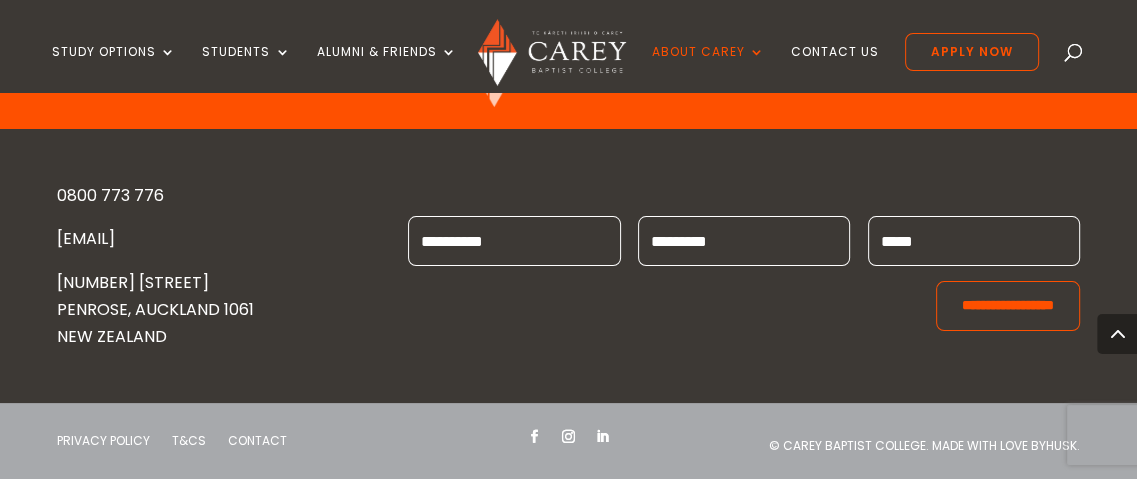 scroll, scrollTop: 5912, scrollLeft: 0, axis: vertical 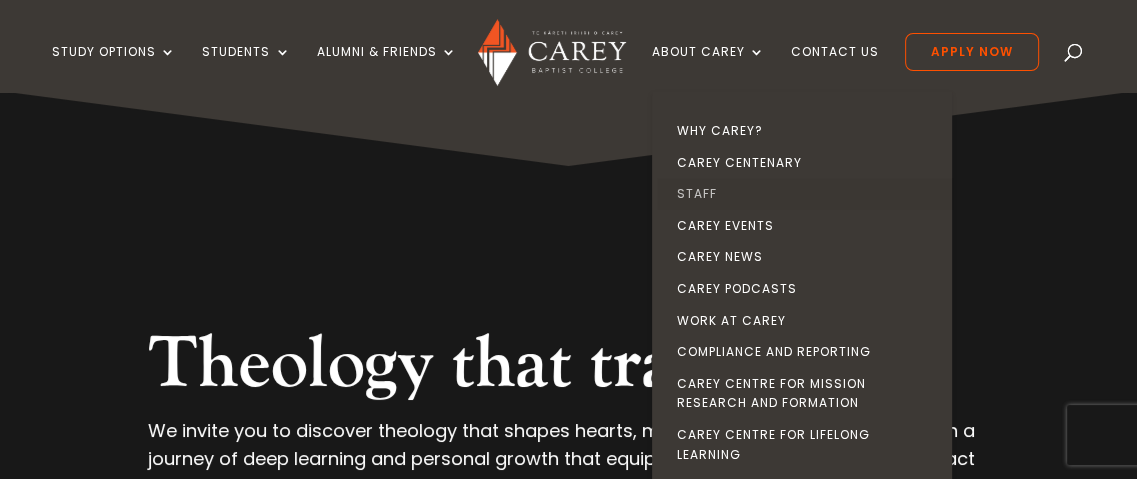 click on "Staff" at bounding box center (807, 194) 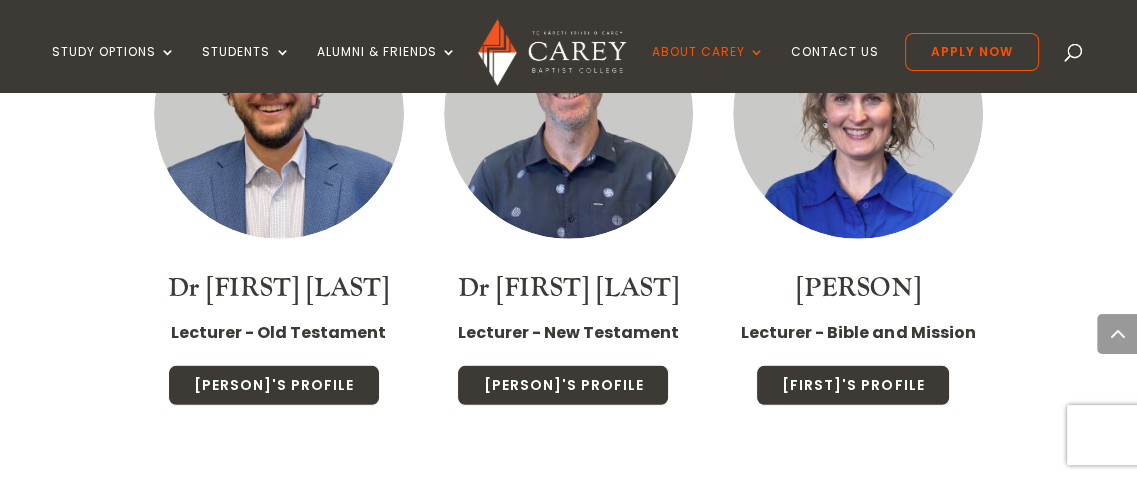 scroll, scrollTop: 4500, scrollLeft: 0, axis: vertical 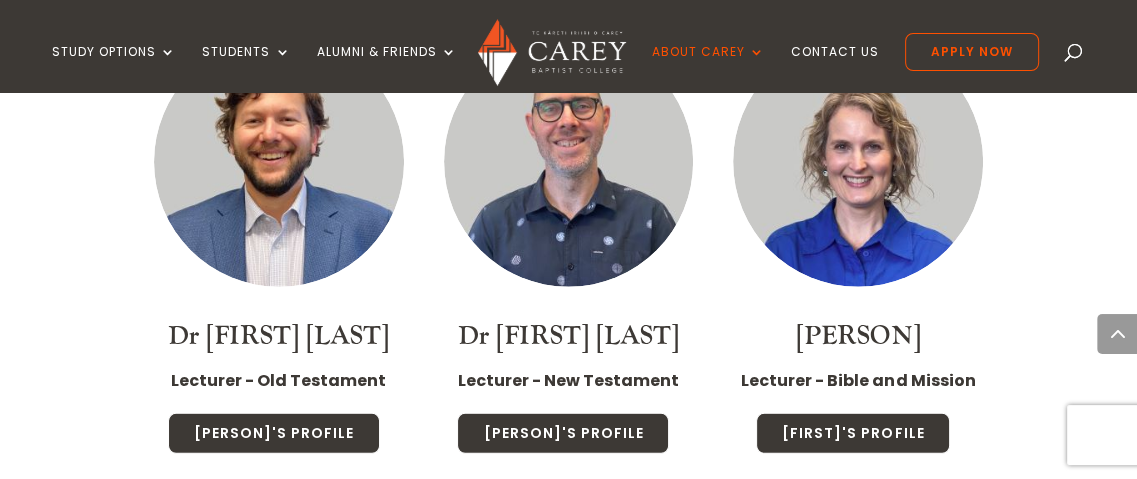 click at bounding box center [858, 162] 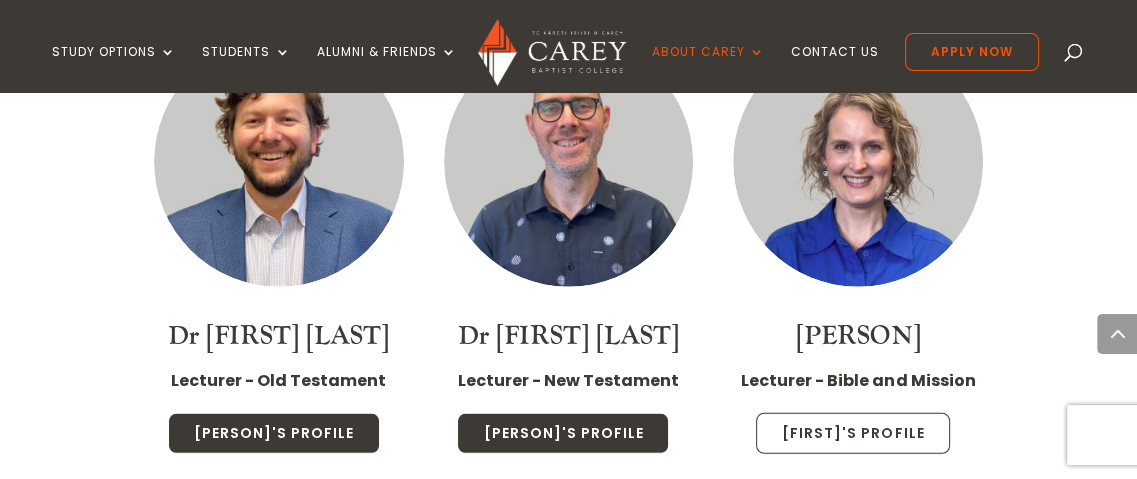 click on "[FIRST]'s Profile" at bounding box center [853, 434] 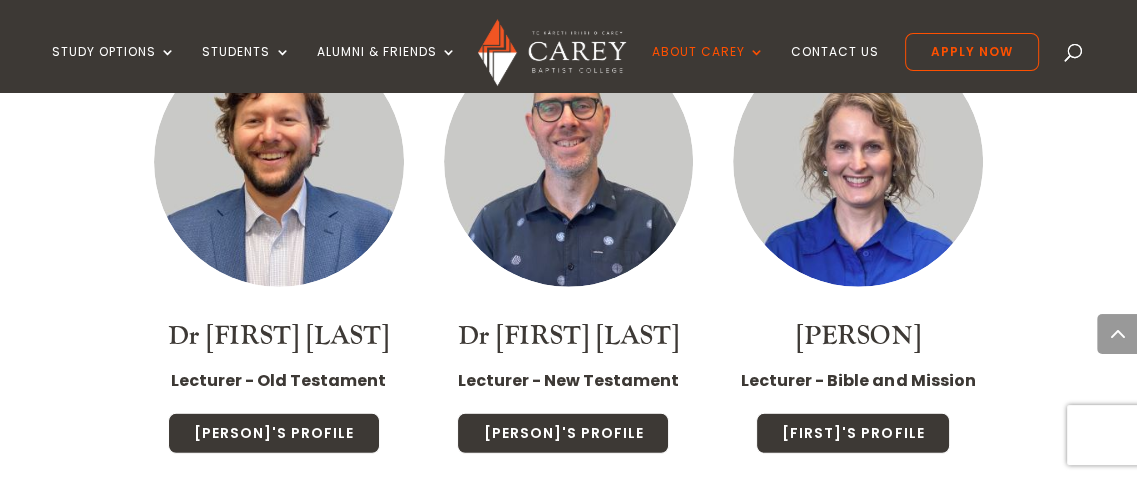 scroll, scrollTop: 4476, scrollLeft: 0, axis: vertical 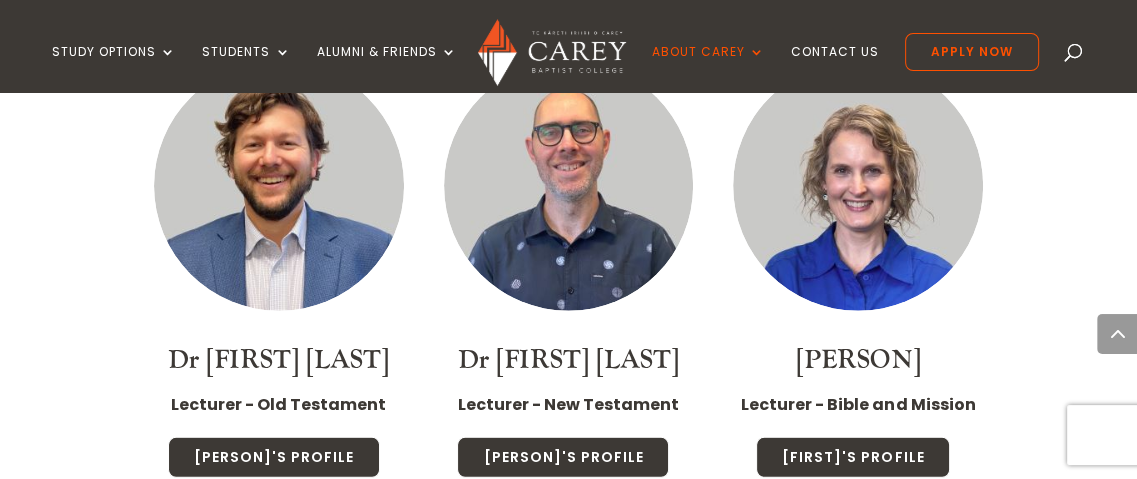 click at bounding box center (569, 186) 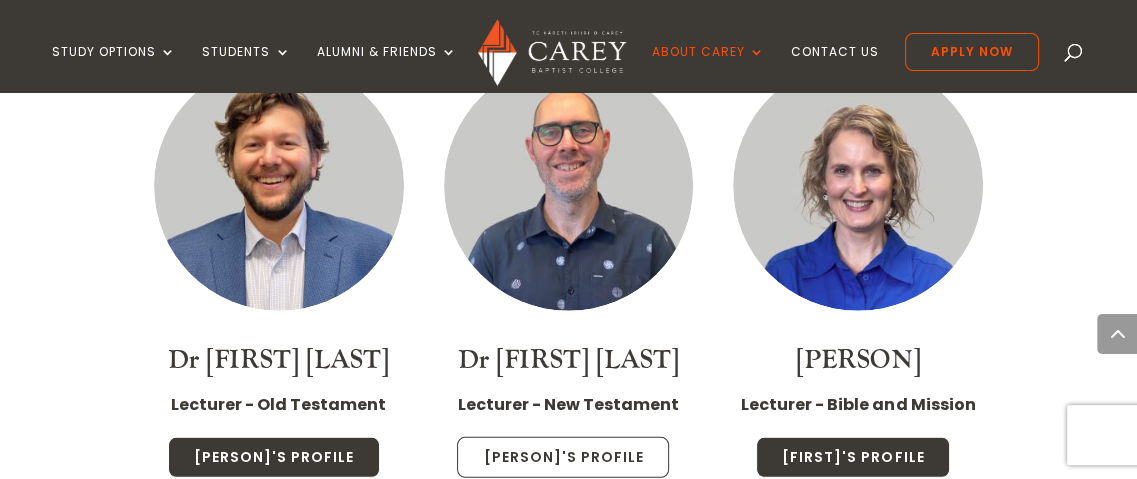 click on "Jonathan's Profile" at bounding box center (563, 458) 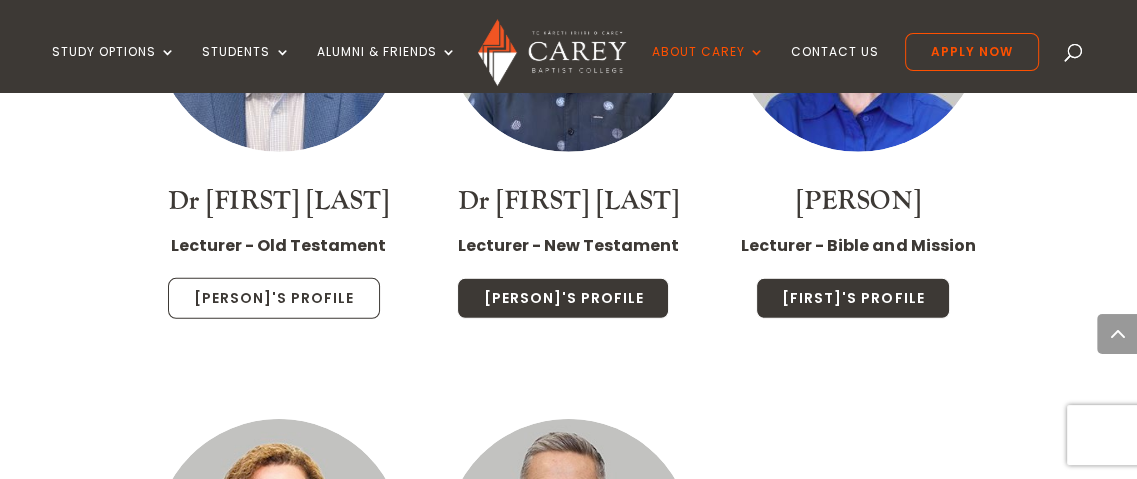 scroll, scrollTop: 4652, scrollLeft: 0, axis: vertical 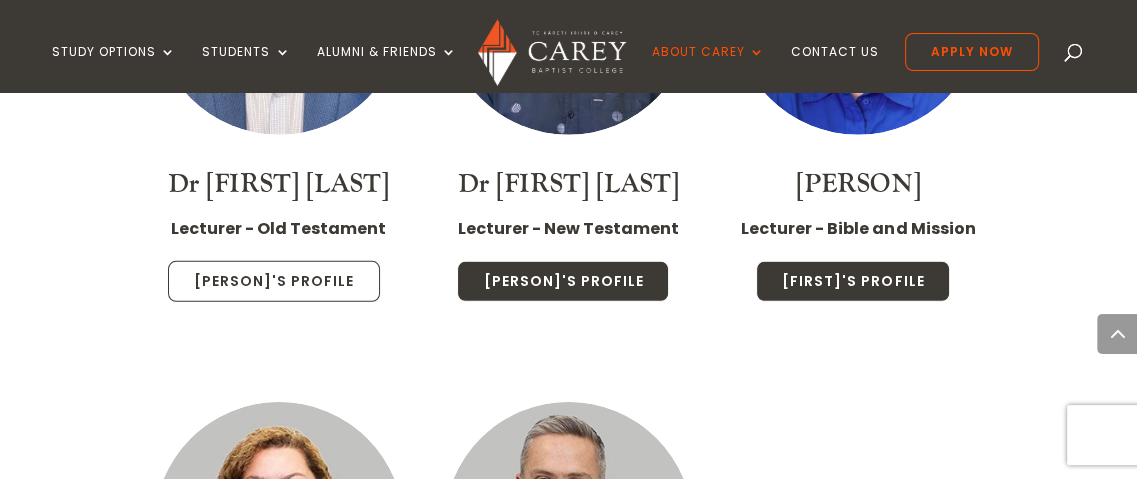 click on "Michael's Profile" at bounding box center [274, 282] 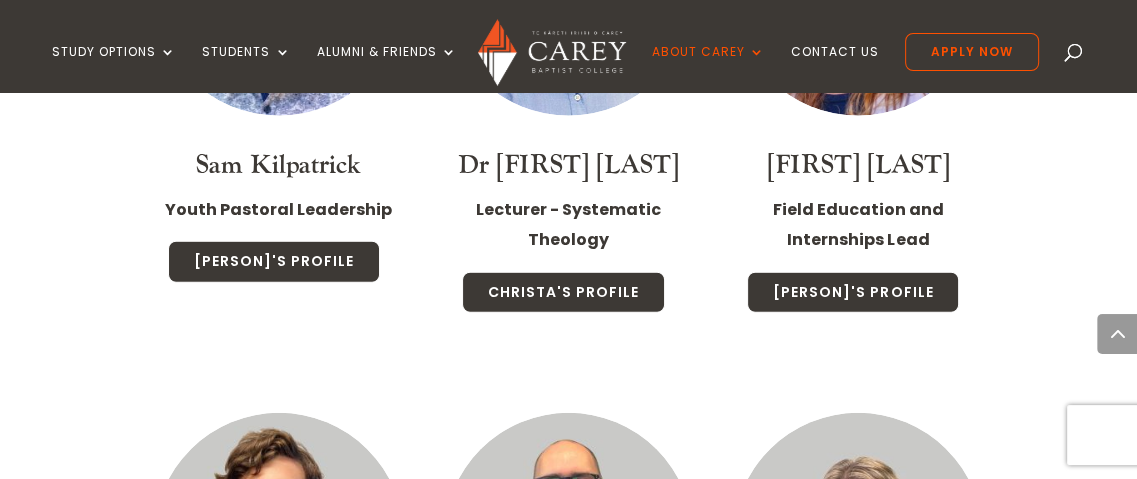 scroll, scrollTop: 4024, scrollLeft: 0, axis: vertical 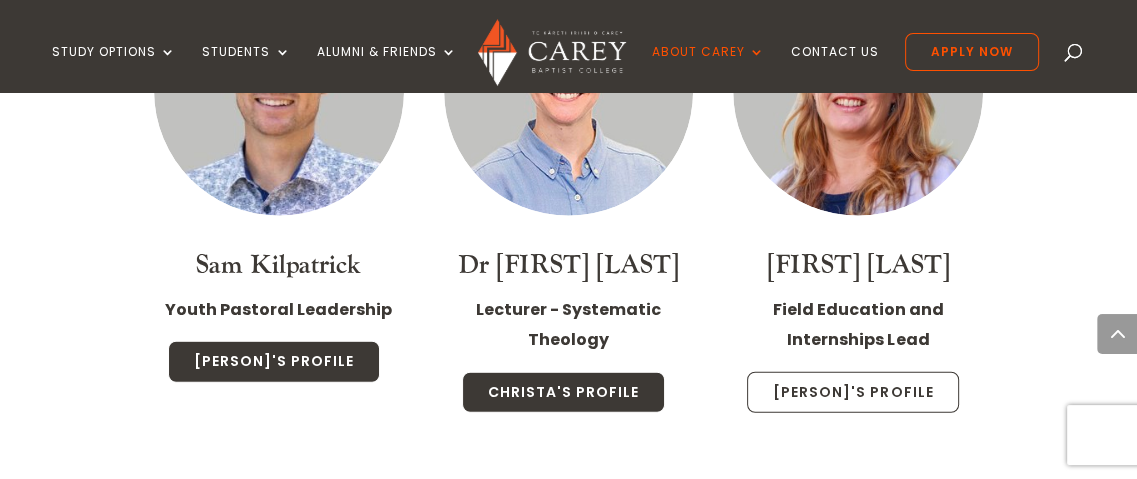 click on "Nicola's Profile" at bounding box center (853, 393) 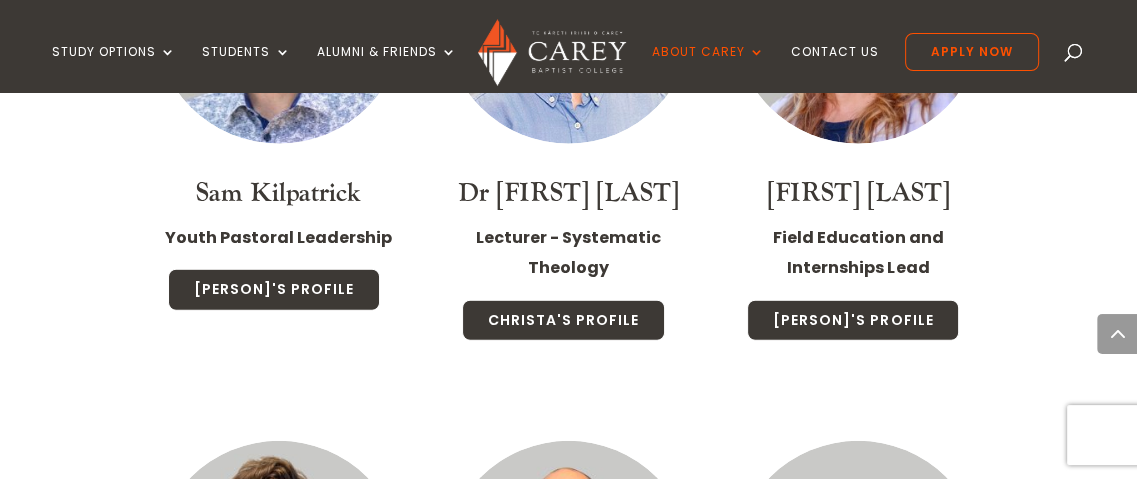 scroll, scrollTop: 3996, scrollLeft: 0, axis: vertical 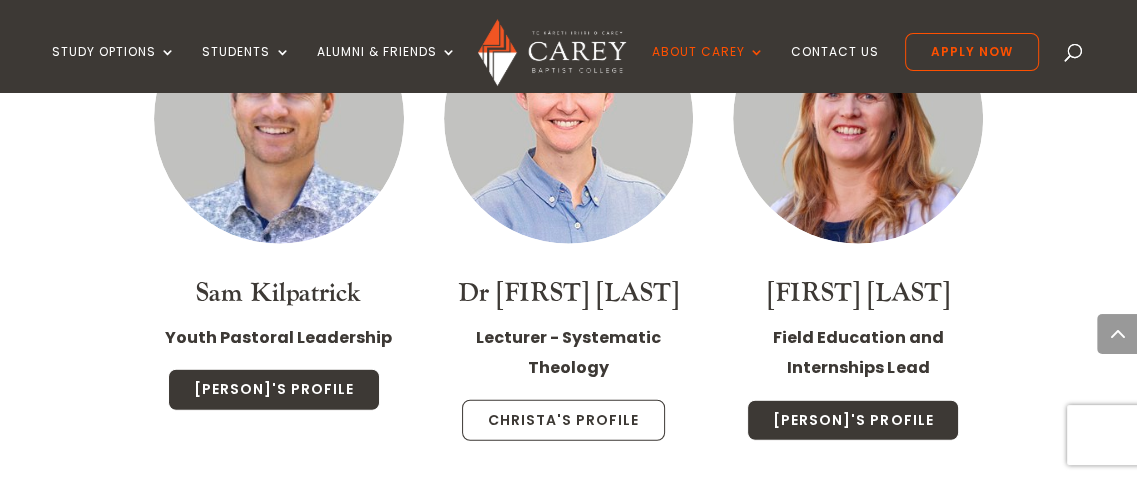 click on "Christa's Profile" at bounding box center [563, 421] 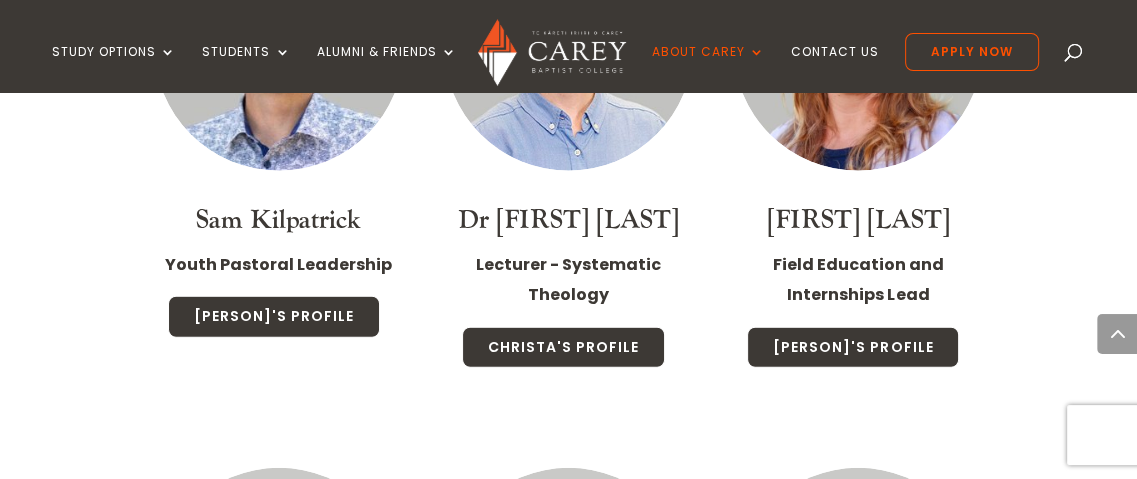 scroll, scrollTop: 4072, scrollLeft: 0, axis: vertical 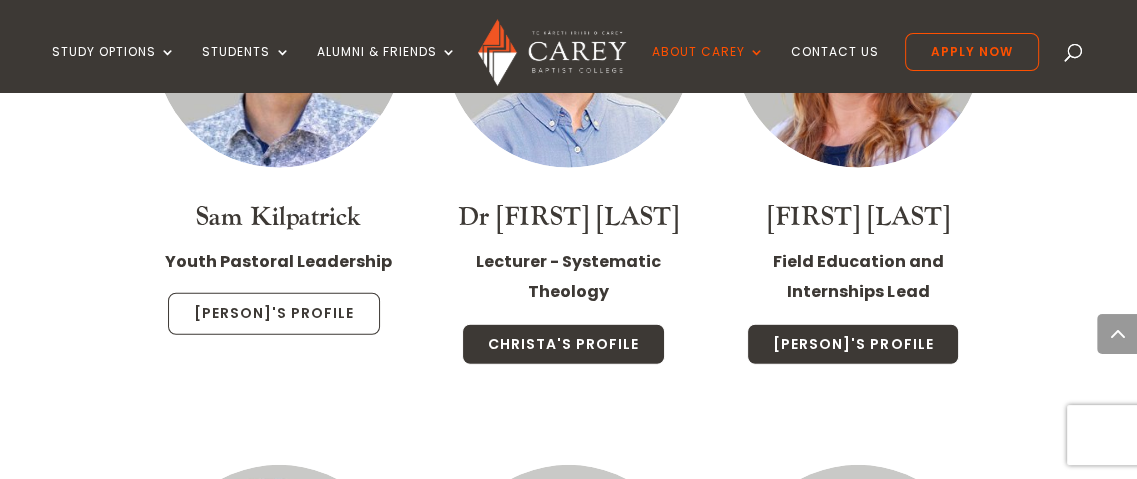 click on "Sam's Profile" at bounding box center [274, 314] 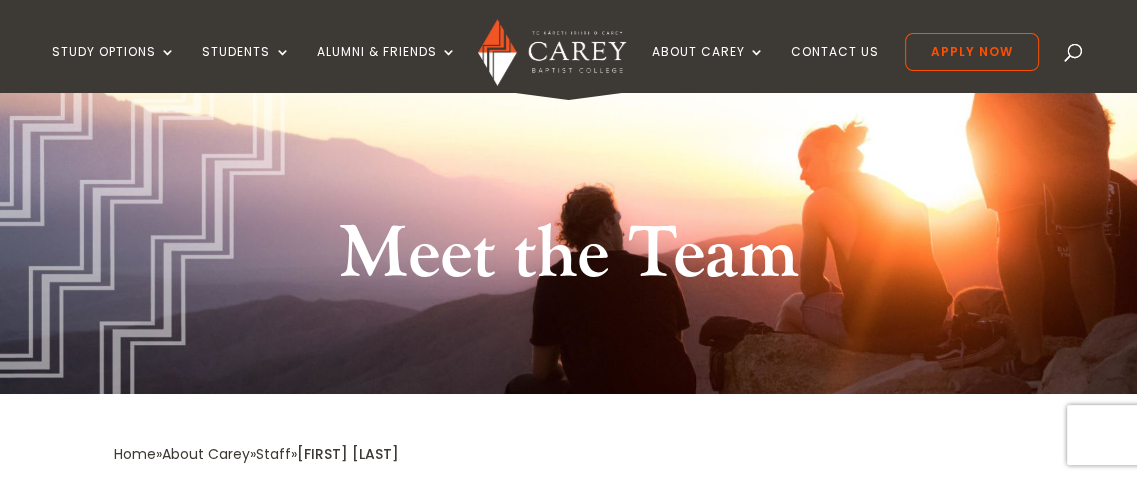 scroll, scrollTop: 18, scrollLeft: 0, axis: vertical 